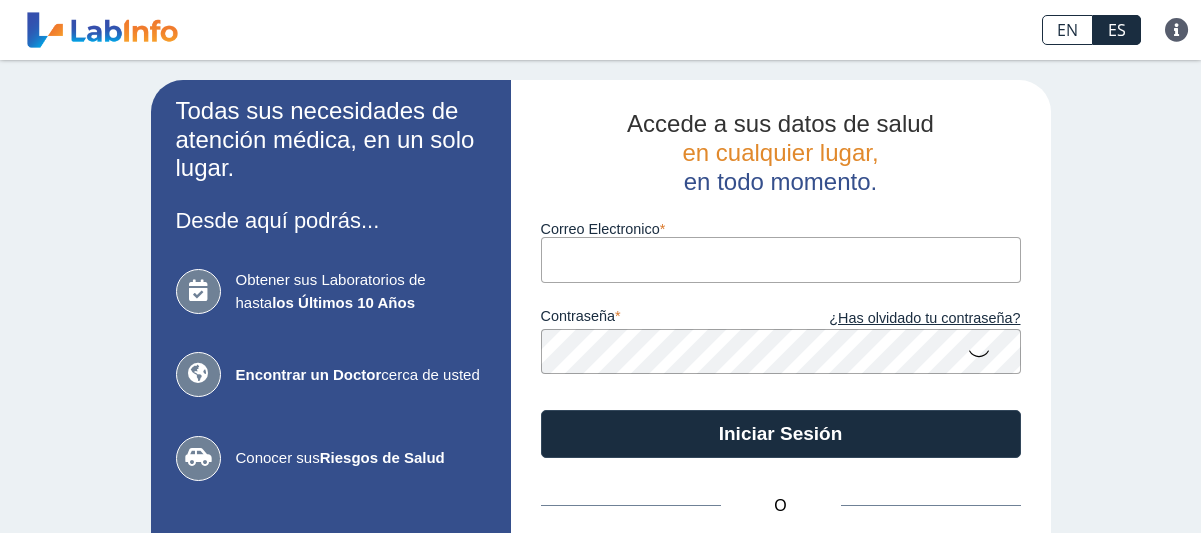 scroll, scrollTop: 0, scrollLeft: 0, axis: both 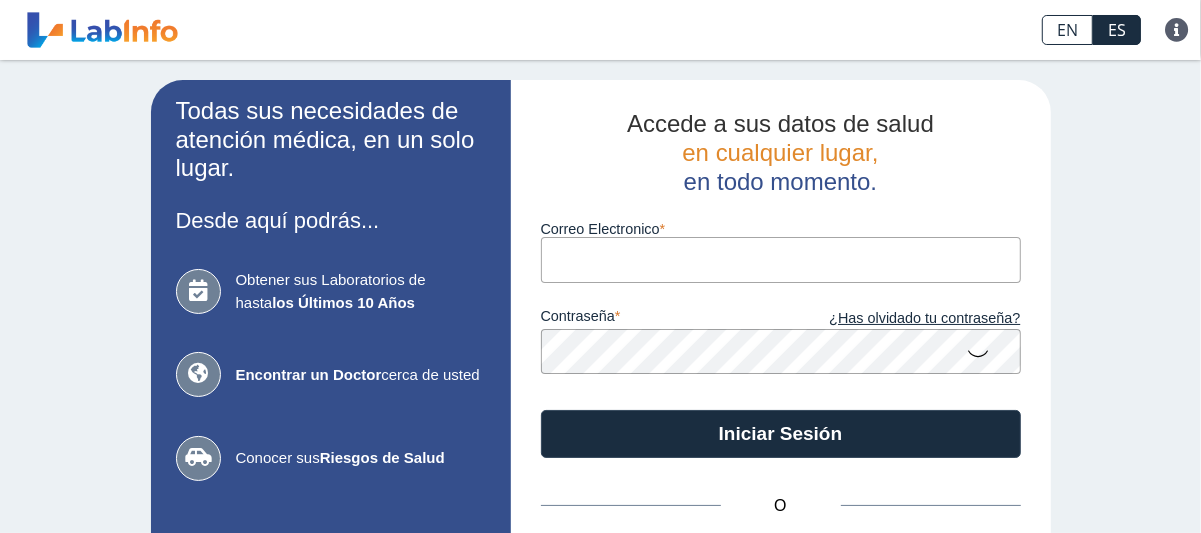 click on "Correo Electronico" at bounding box center [781, 259] 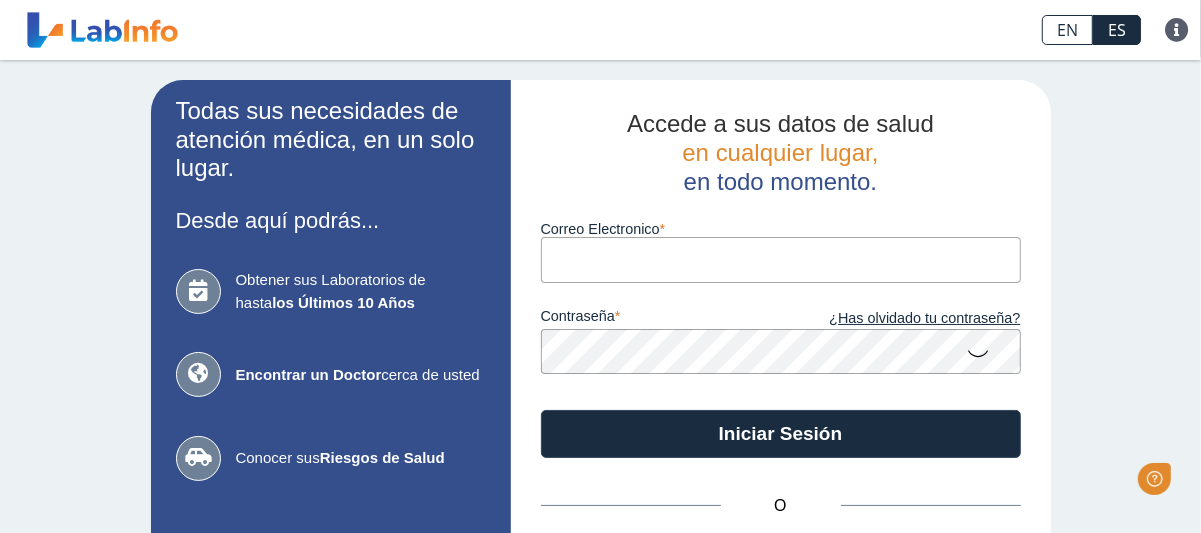 scroll, scrollTop: 0, scrollLeft: 0, axis: both 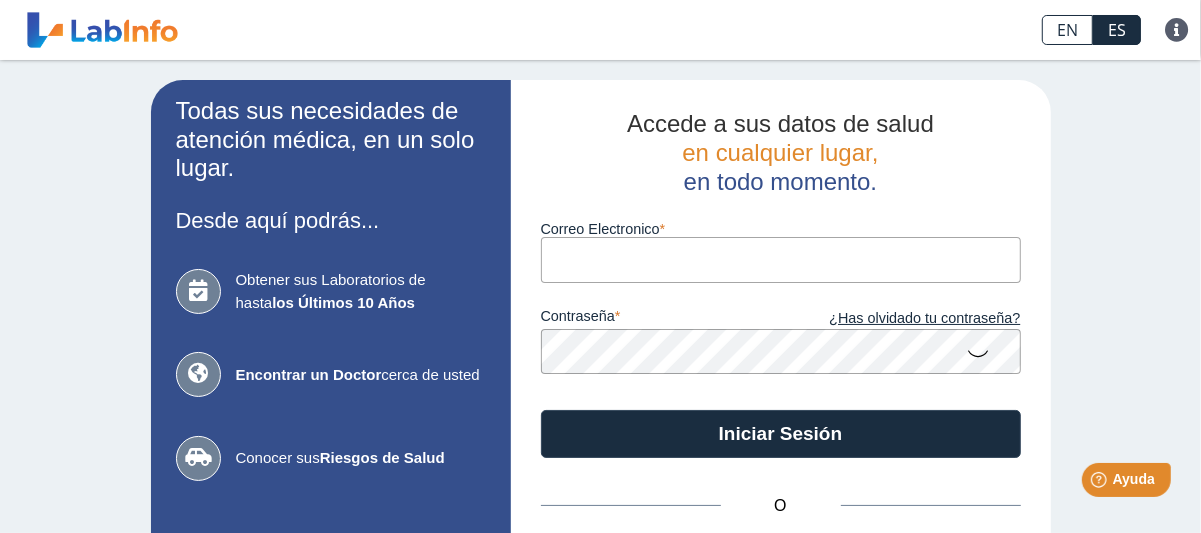 type on "[EMAIL_ADDRESS][DOMAIN_NAME]" 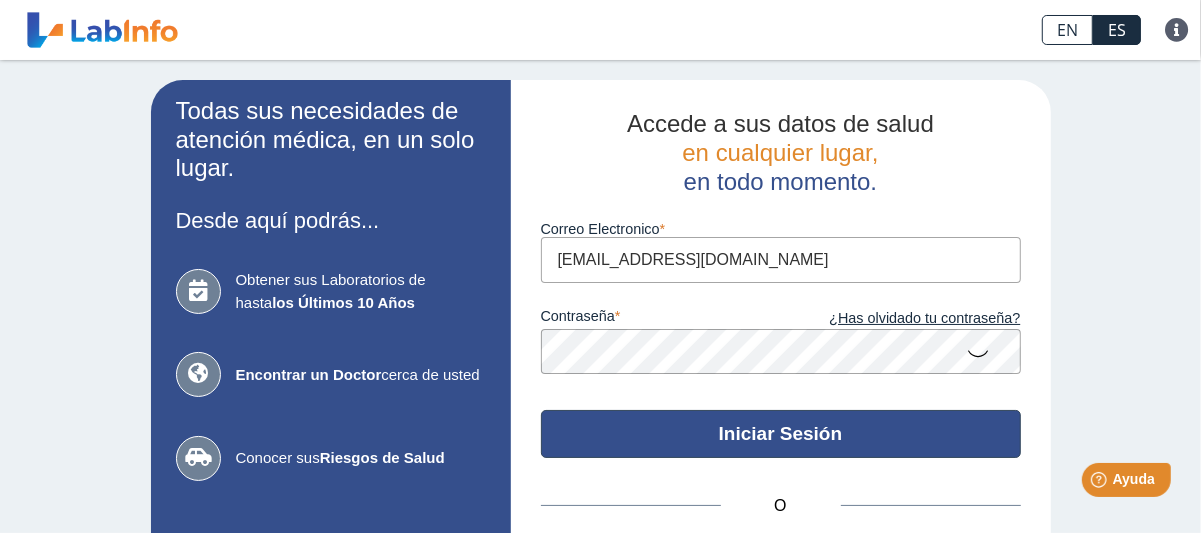 click on "Iniciar Sesión" 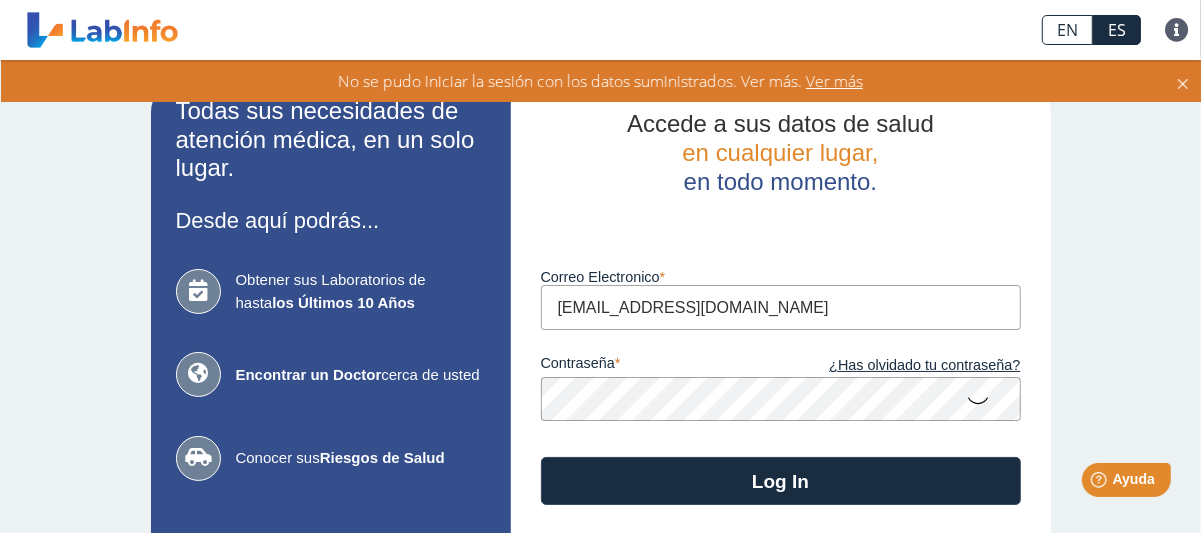 click 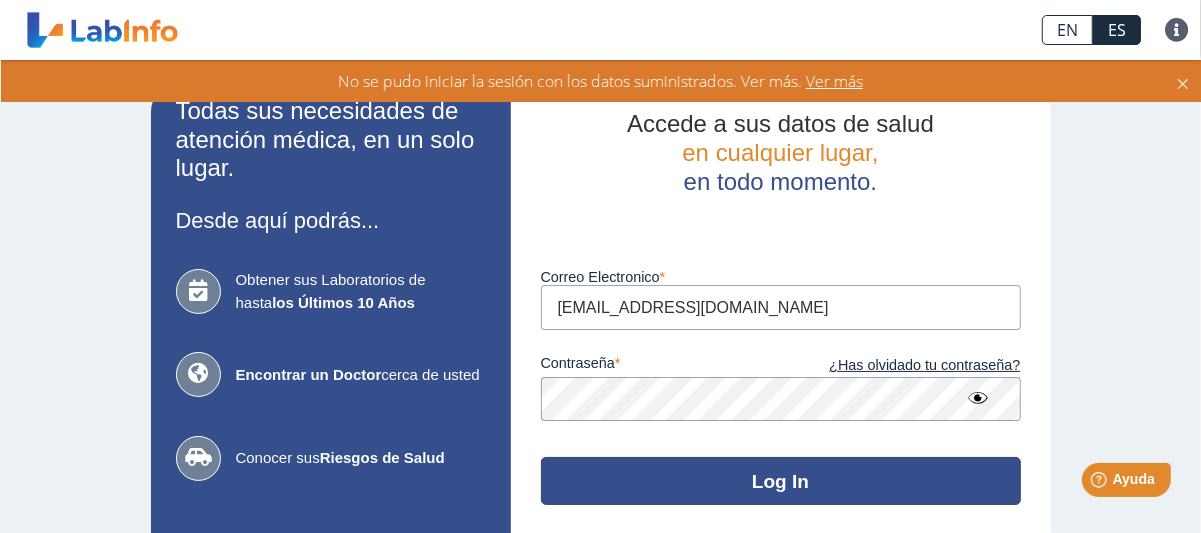 click on "Log In" 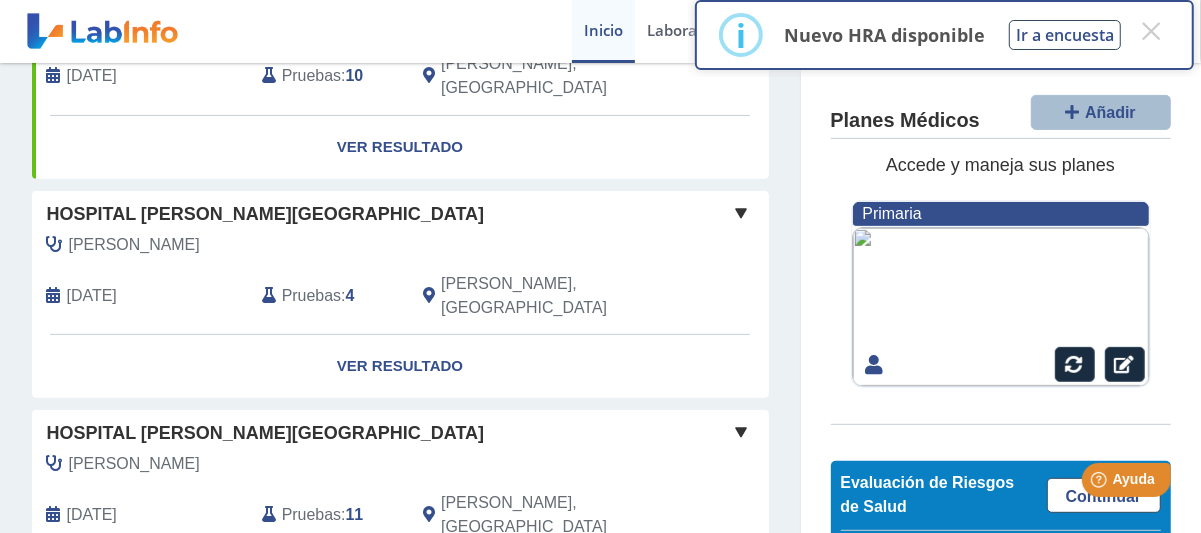 scroll, scrollTop: 500, scrollLeft: 0, axis: vertical 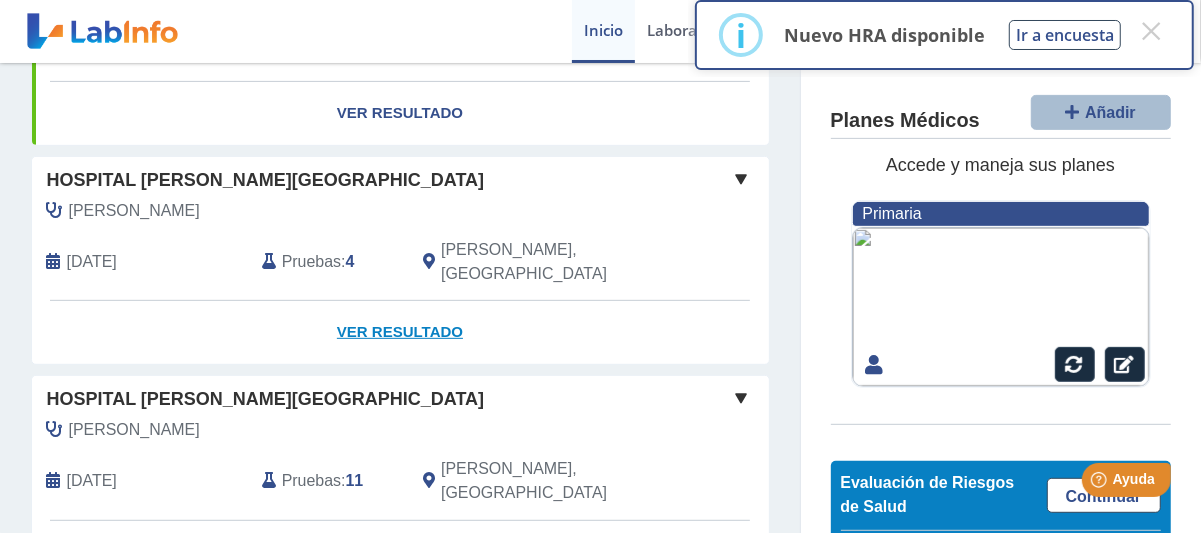 click on "Ver Resultado" 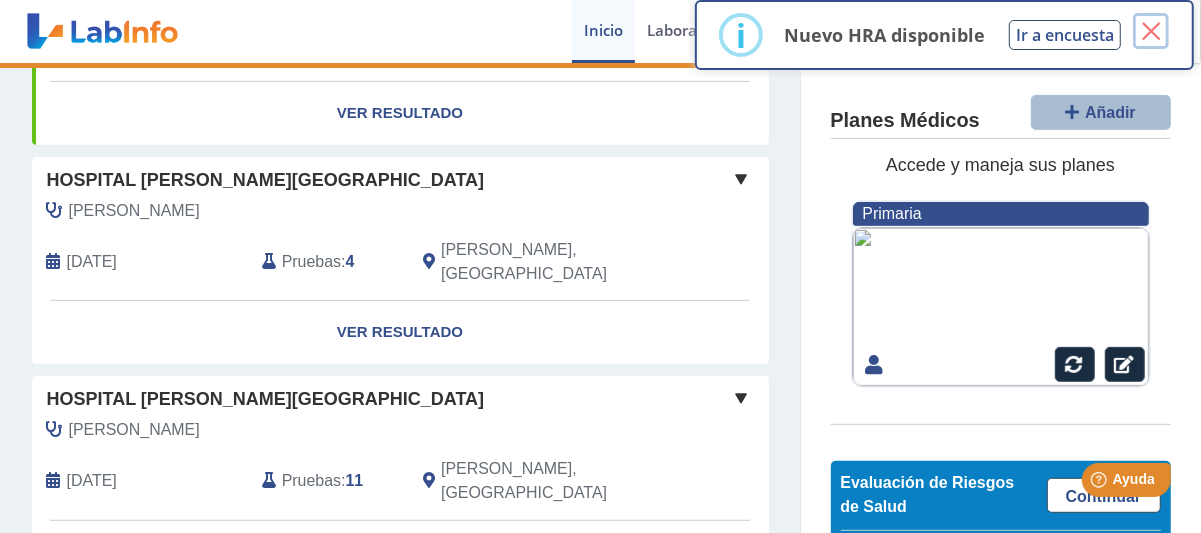 click on "×" at bounding box center (1151, 31) 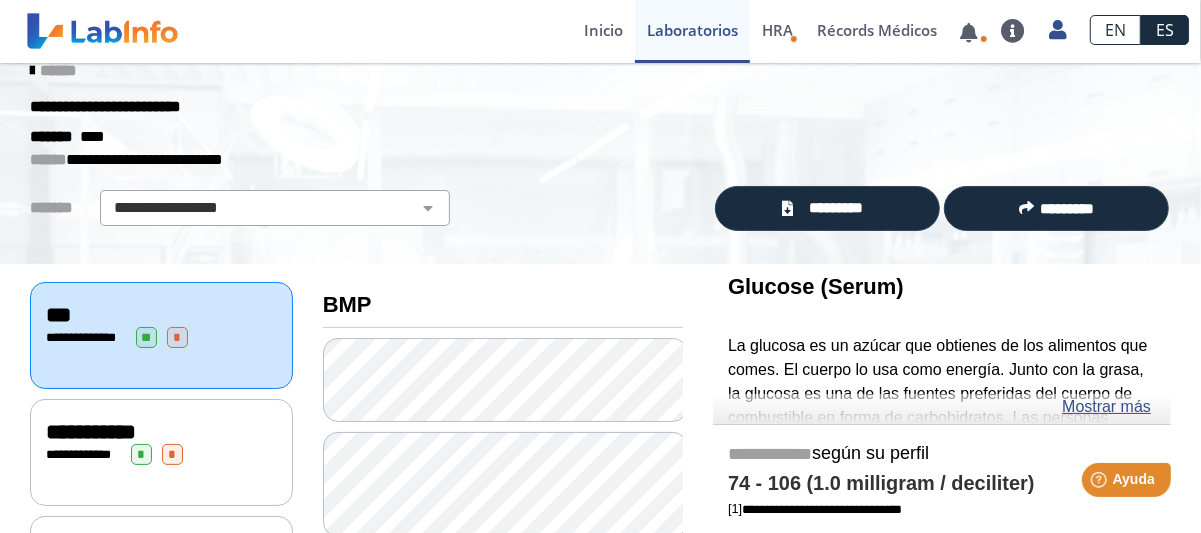 scroll, scrollTop: 0, scrollLeft: 0, axis: both 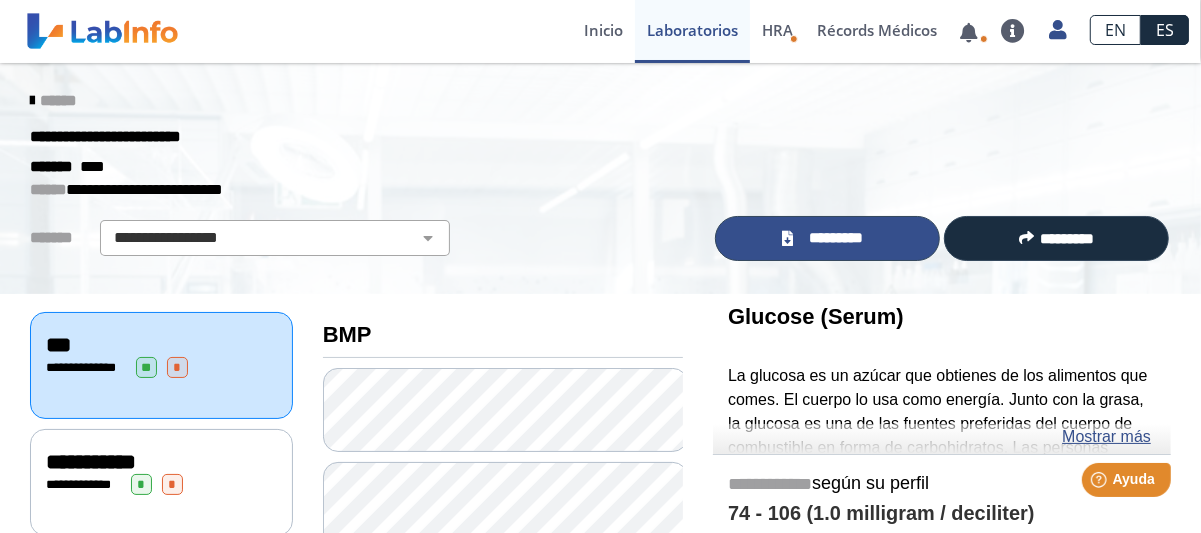 click on "*********" 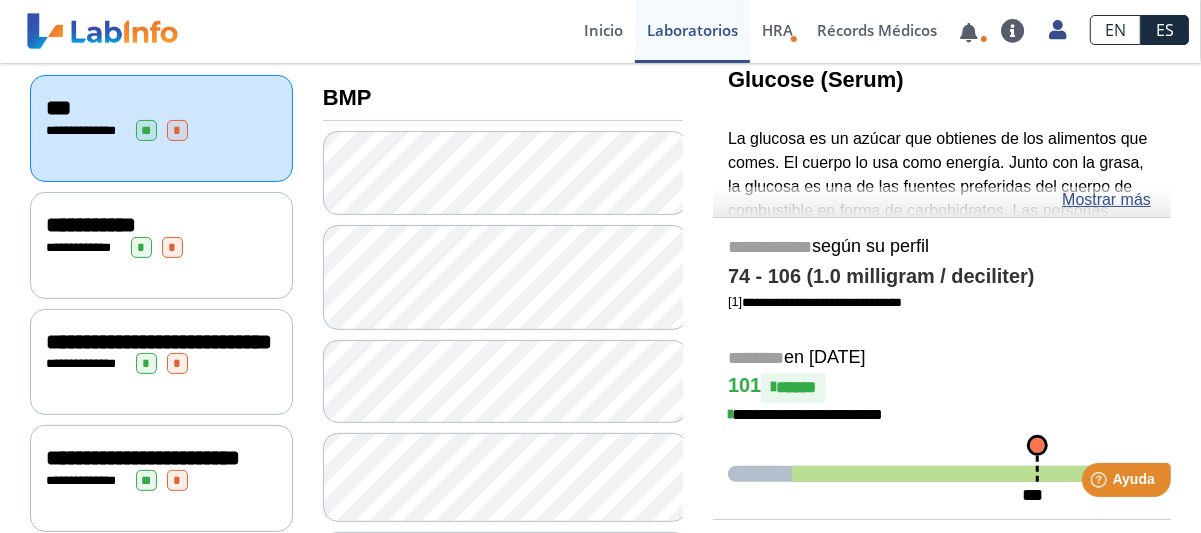 scroll, scrollTop: 210, scrollLeft: 0, axis: vertical 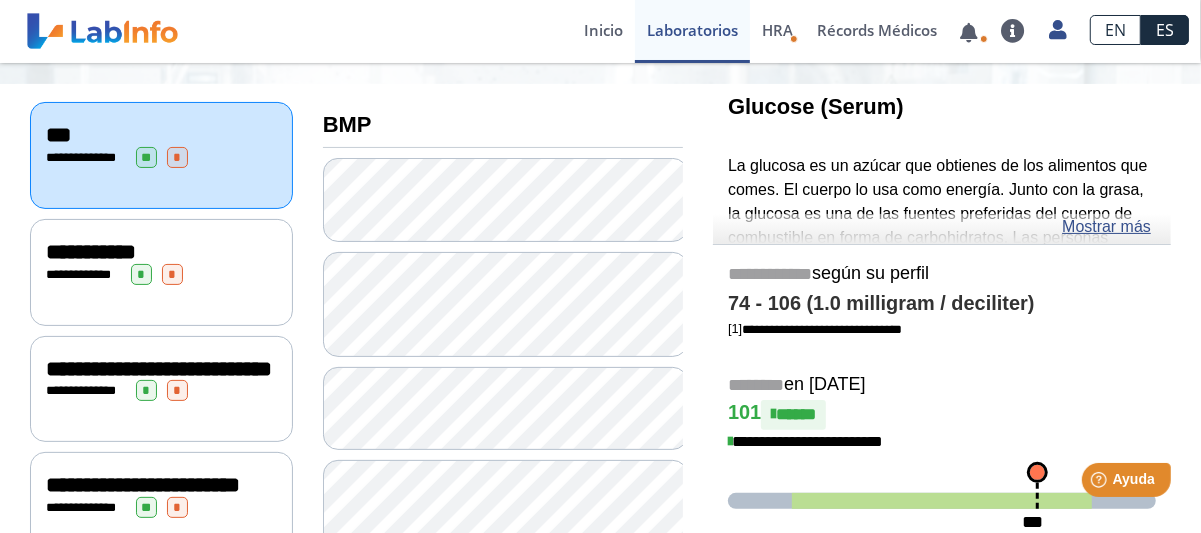 click on "**********" 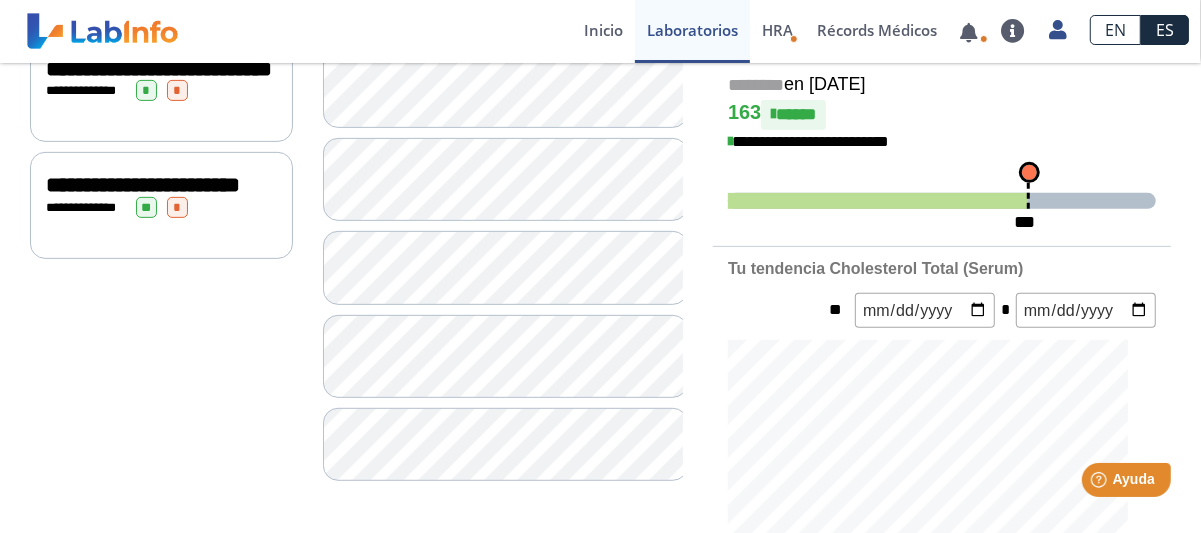 scroll, scrollTop: 410, scrollLeft: 0, axis: vertical 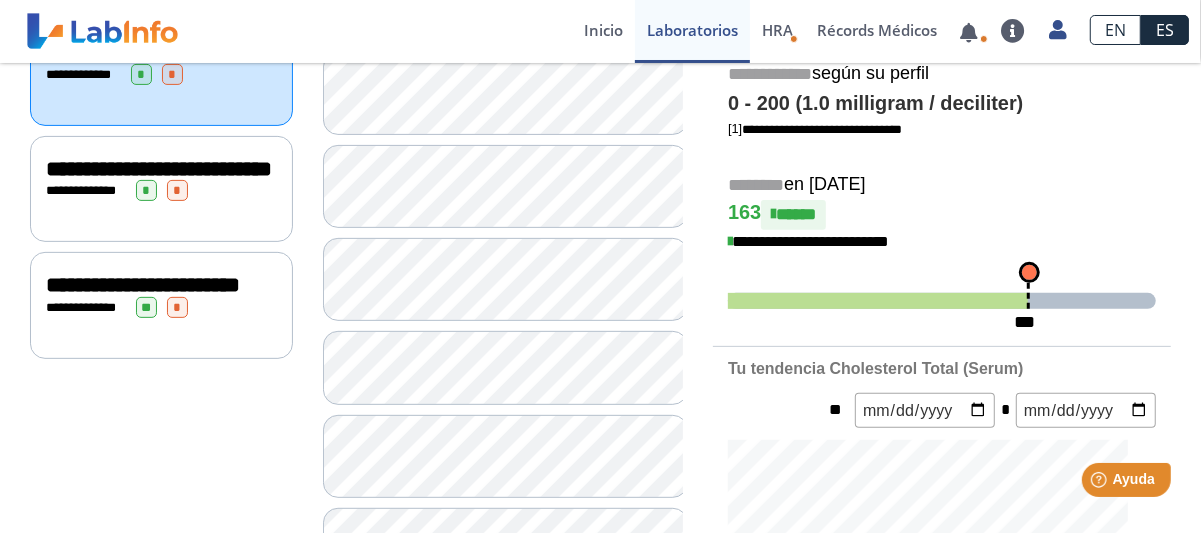 click on "**********" 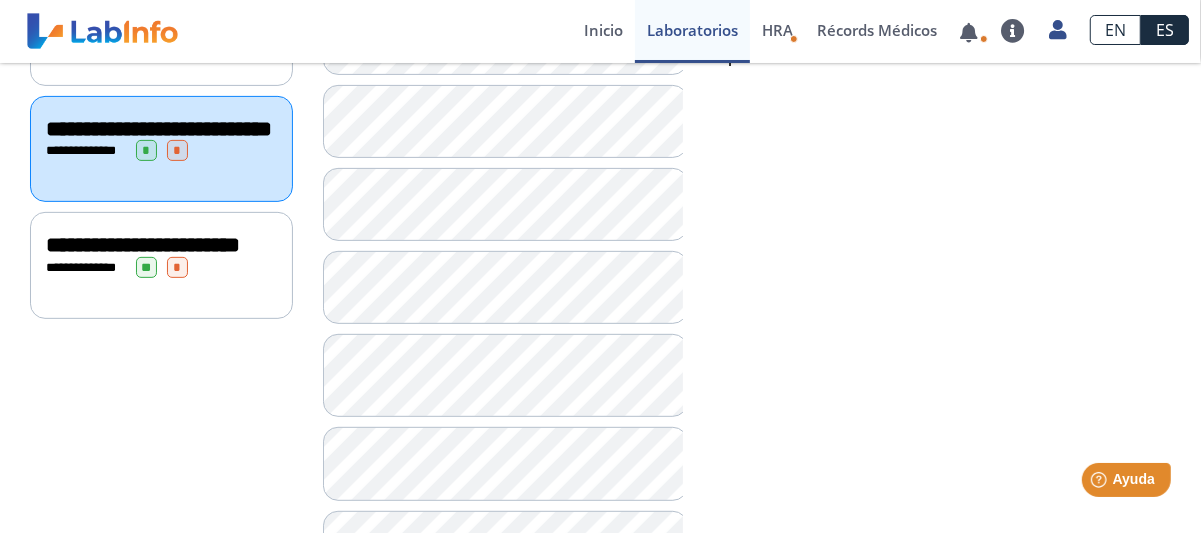scroll, scrollTop: 366, scrollLeft: 0, axis: vertical 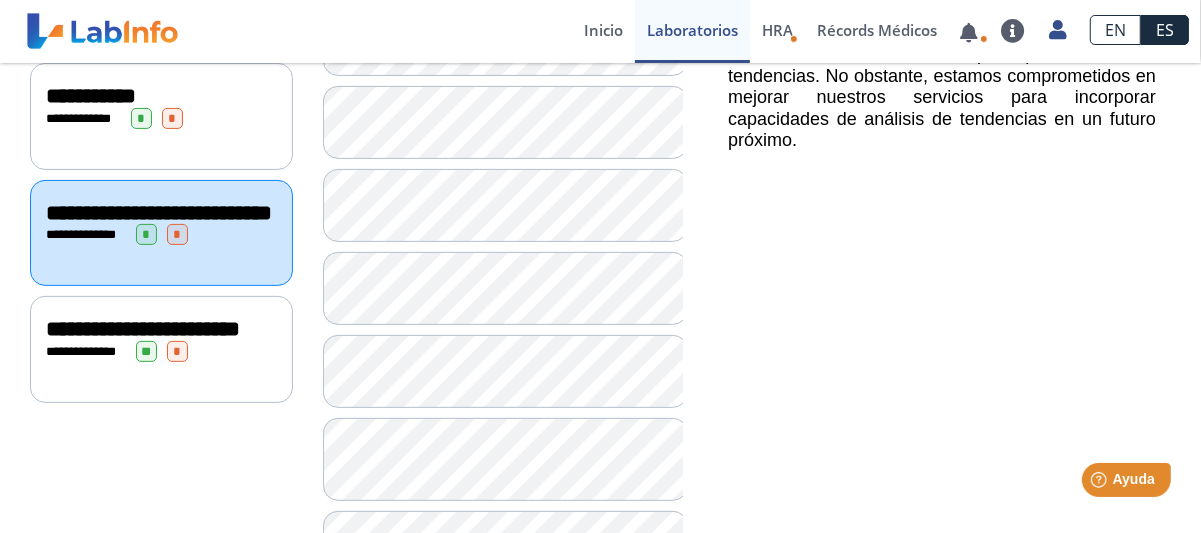 click on "**********" 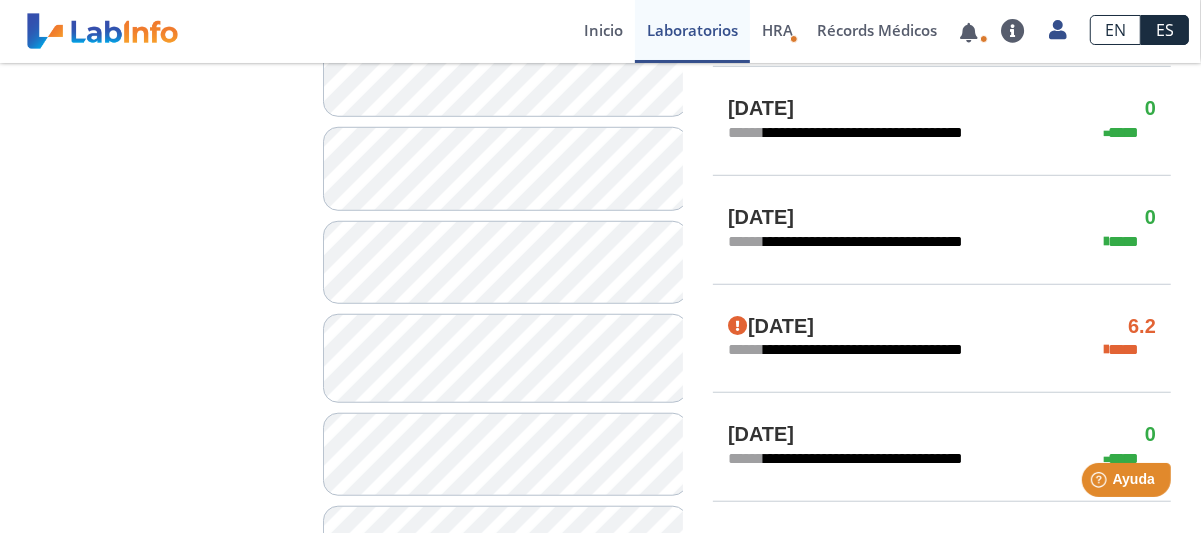 scroll, scrollTop: 966, scrollLeft: 0, axis: vertical 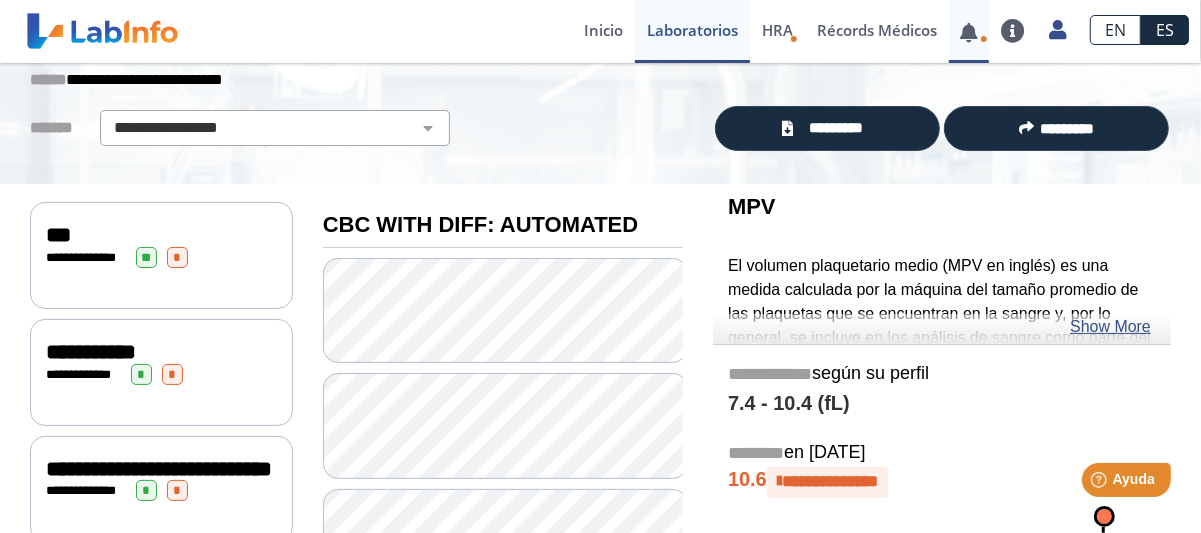 click at bounding box center [969, 32] 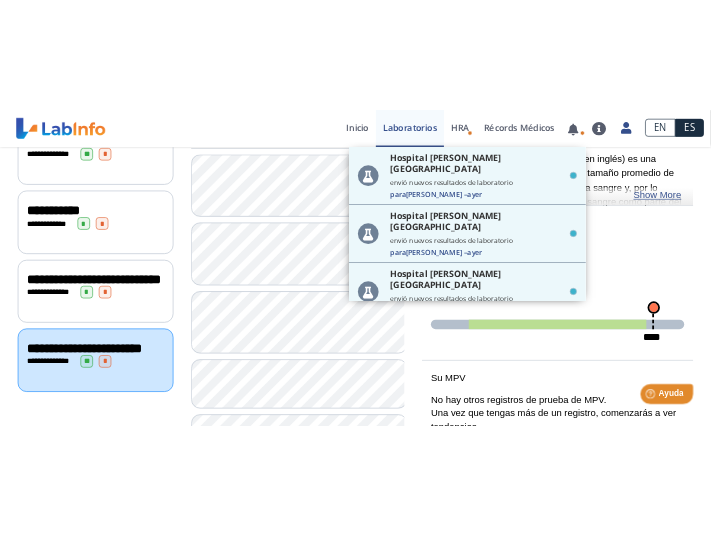 scroll, scrollTop: 310, scrollLeft: 0, axis: vertical 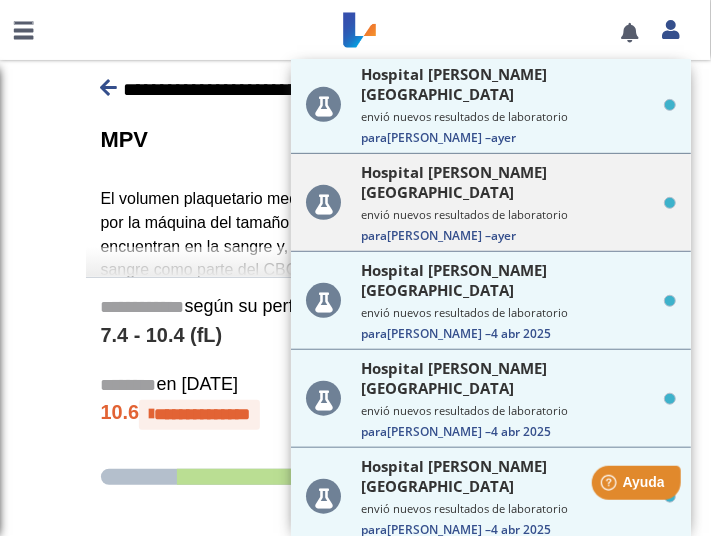 click on "ayer" at bounding box center [503, 235] 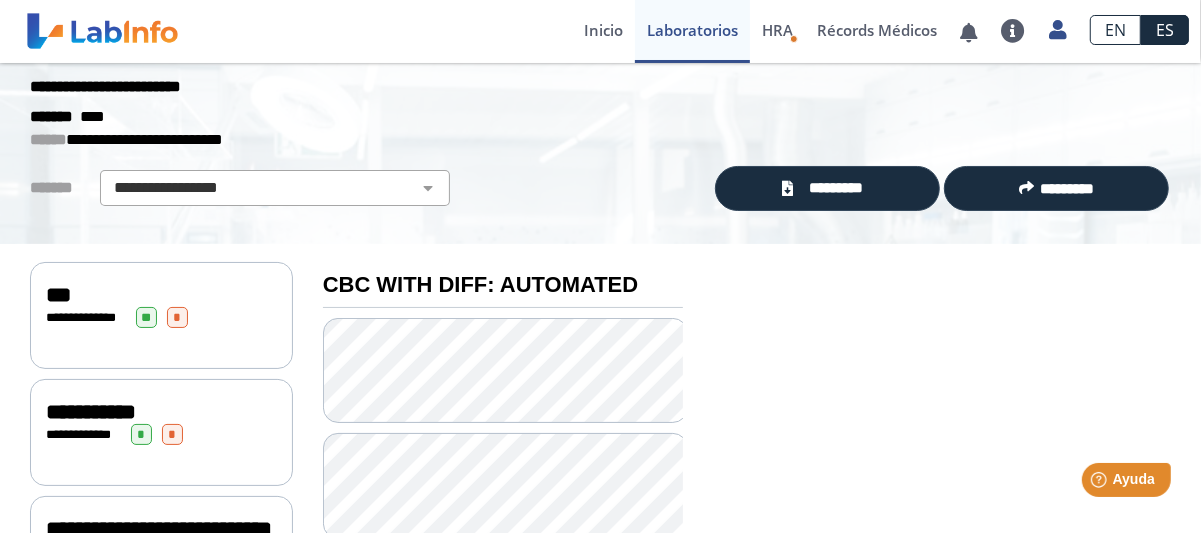 scroll, scrollTop: 0, scrollLeft: 0, axis: both 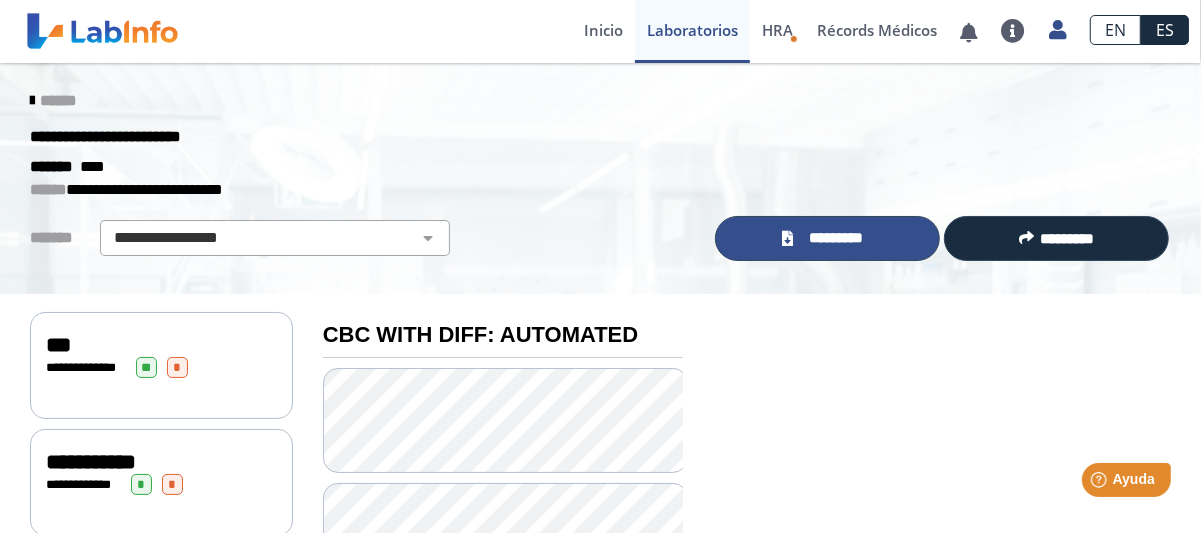 click on "*********" 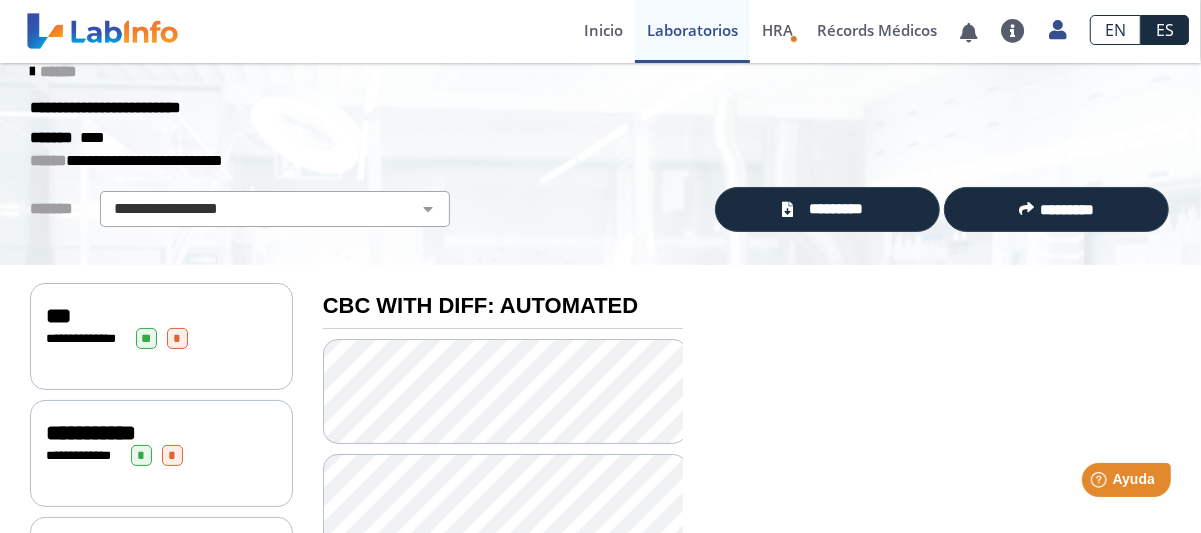 scroll, scrollTop: 0, scrollLeft: 0, axis: both 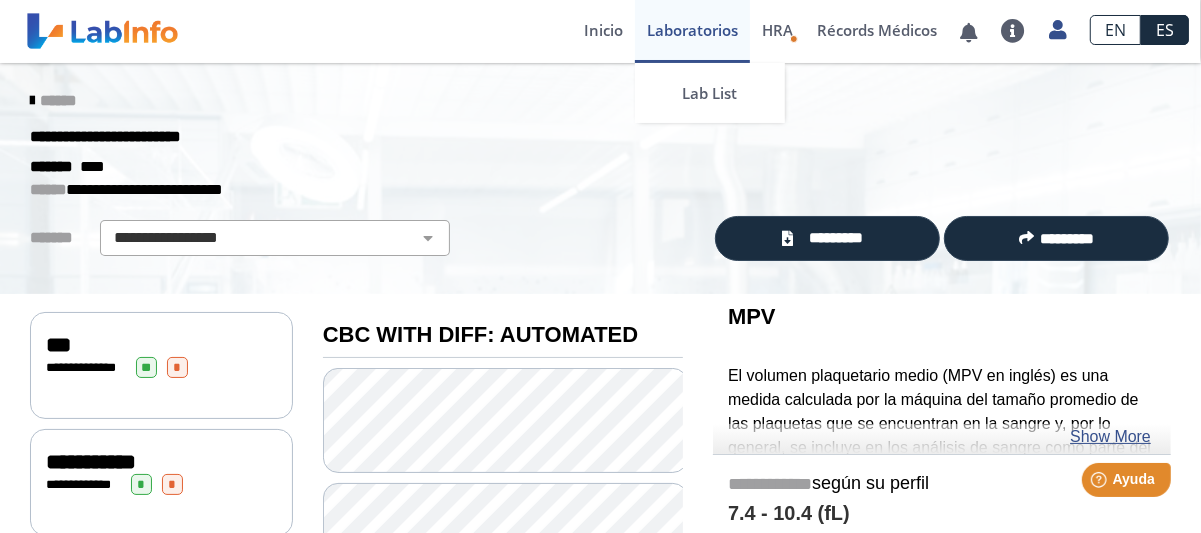 click on "Laboratorios" at bounding box center (692, 31) 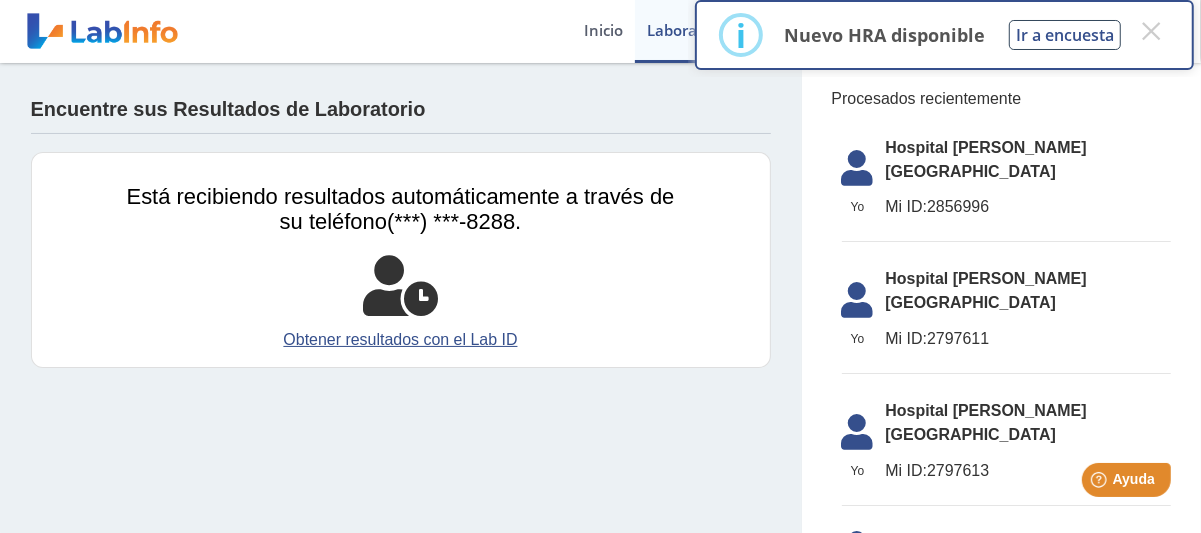 scroll, scrollTop: 0, scrollLeft: 0, axis: both 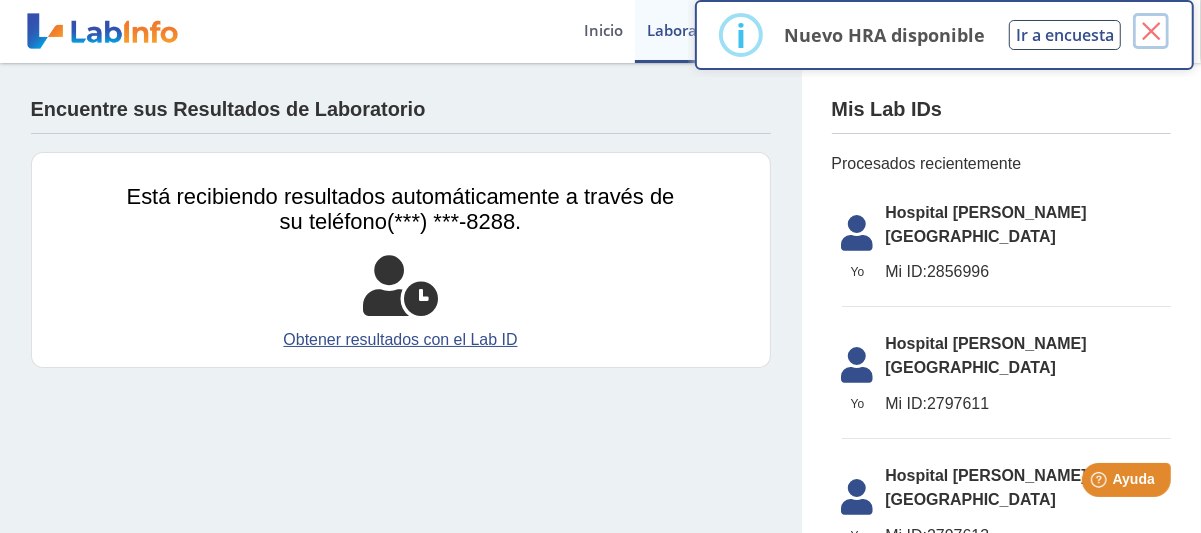 click on "×" at bounding box center (1151, 31) 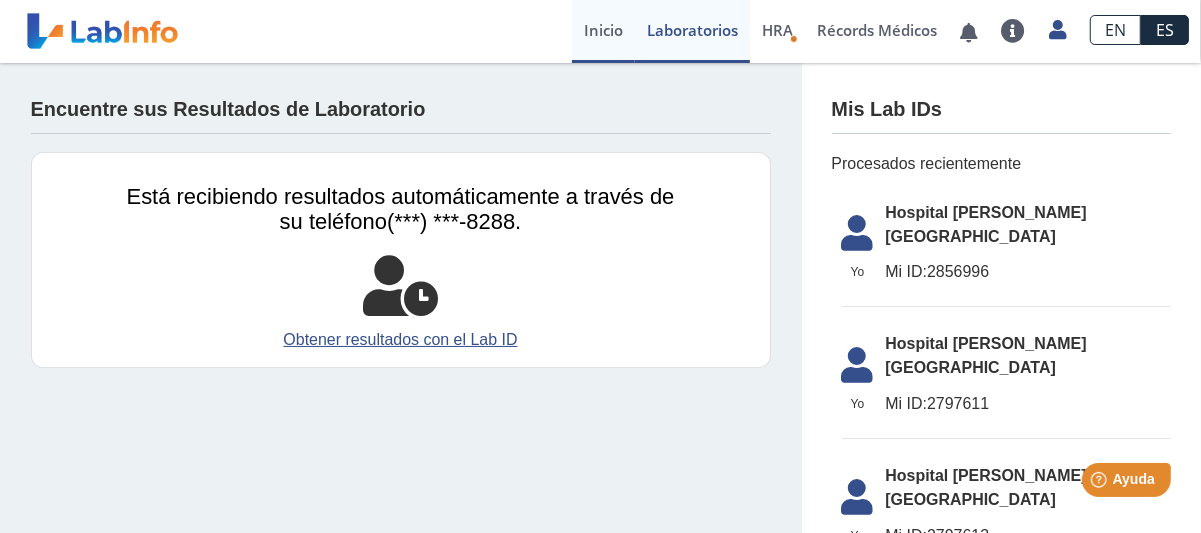 click on "Inicio" at bounding box center [603, 31] 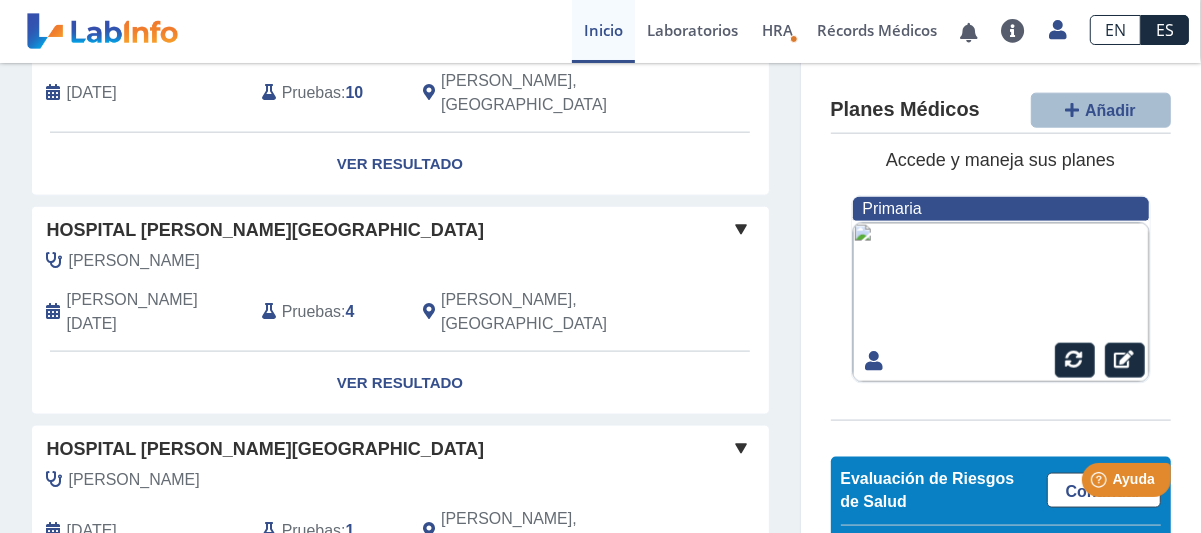 scroll, scrollTop: 1739, scrollLeft: 0, axis: vertical 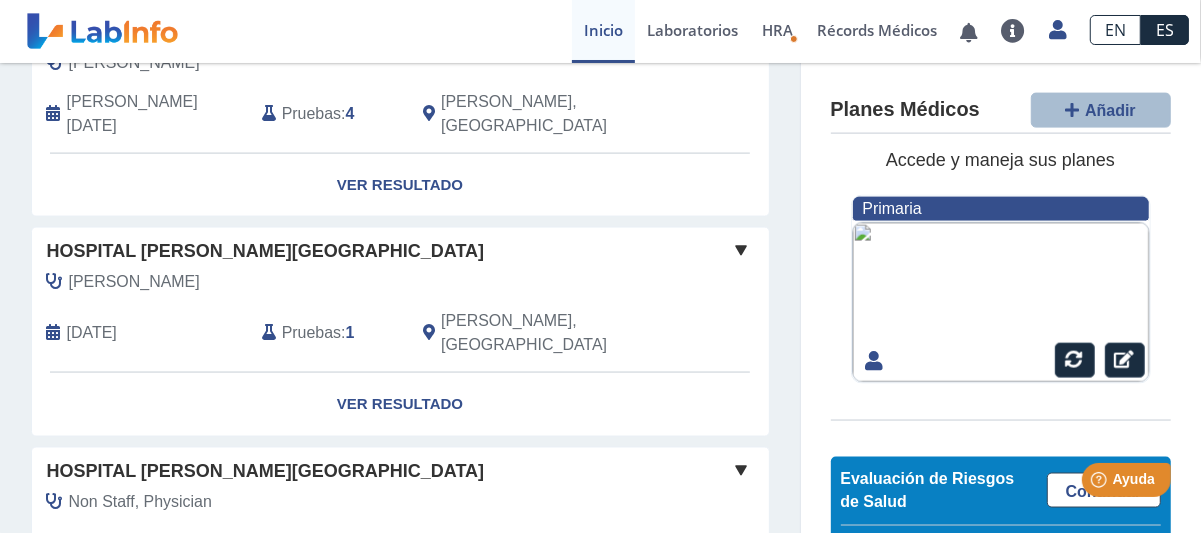 click on "Show more labs" 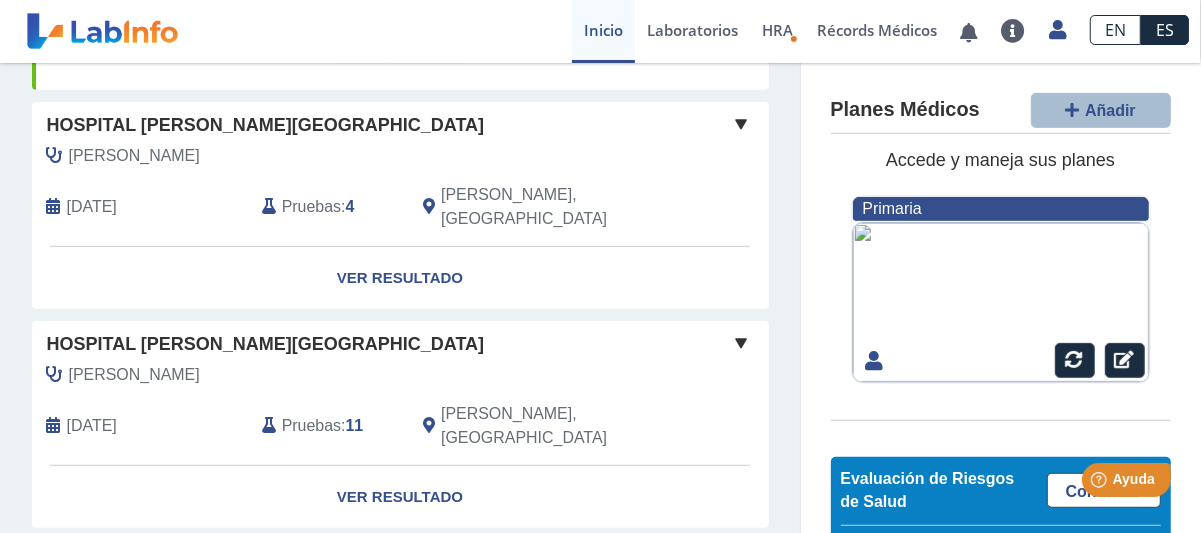 scroll, scrollTop: 600, scrollLeft: 0, axis: vertical 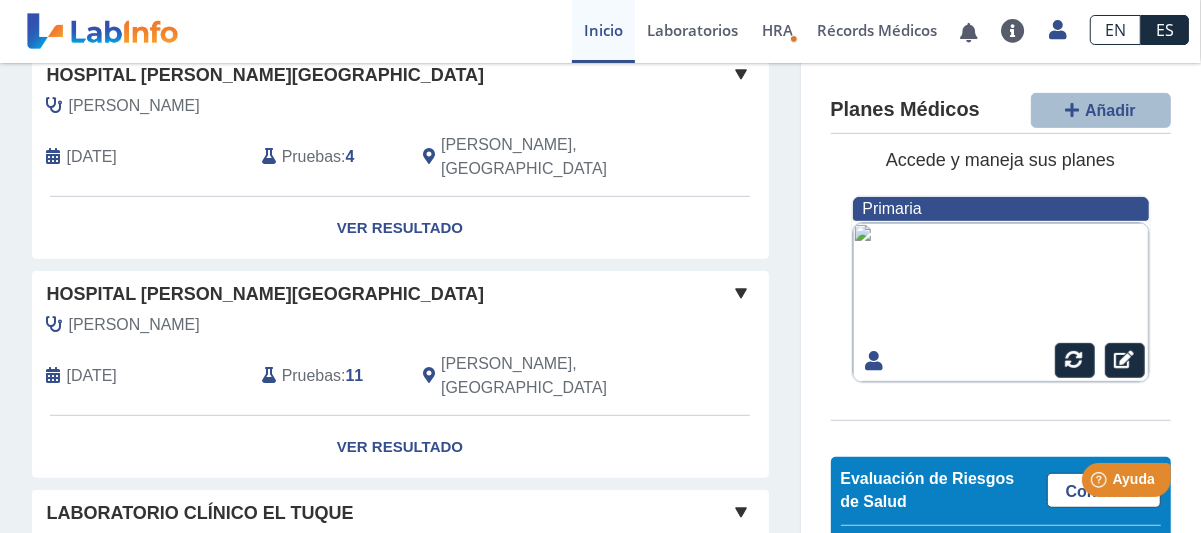 click 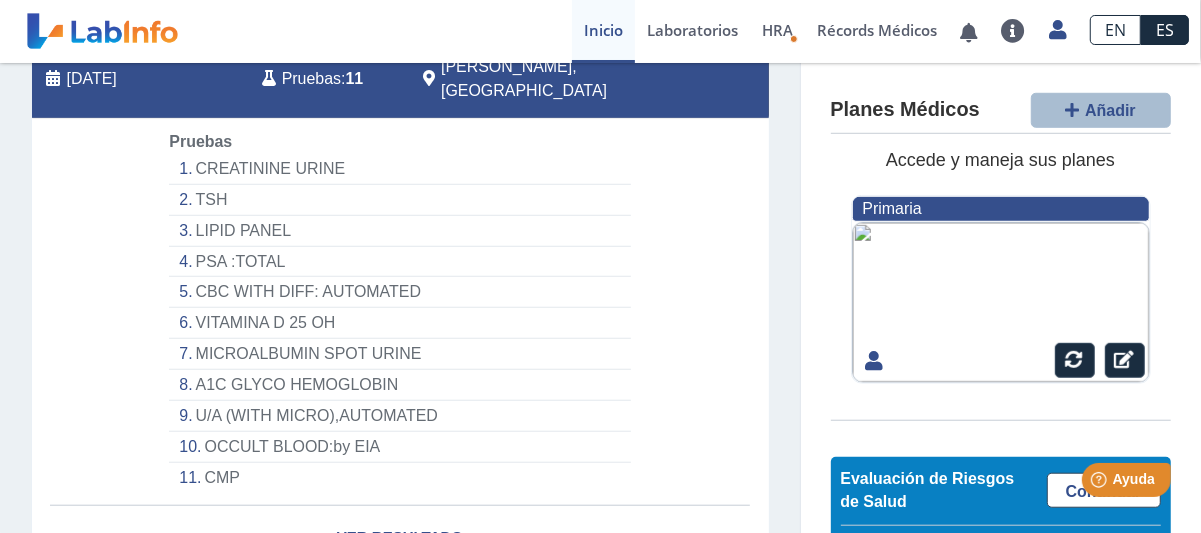 scroll, scrollTop: 900, scrollLeft: 0, axis: vertical 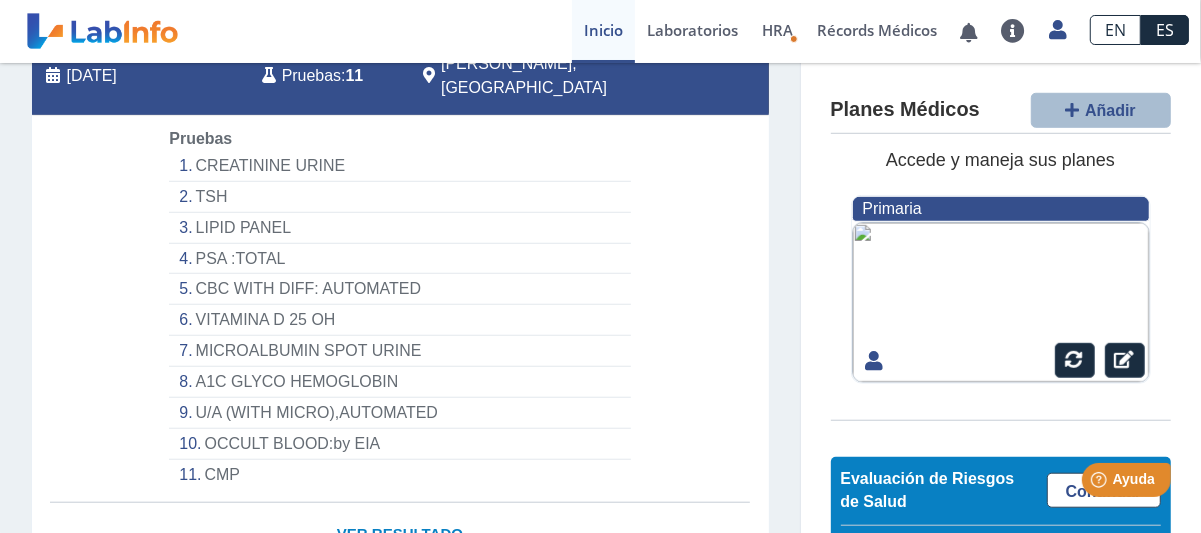 click on "Ver Resultado" 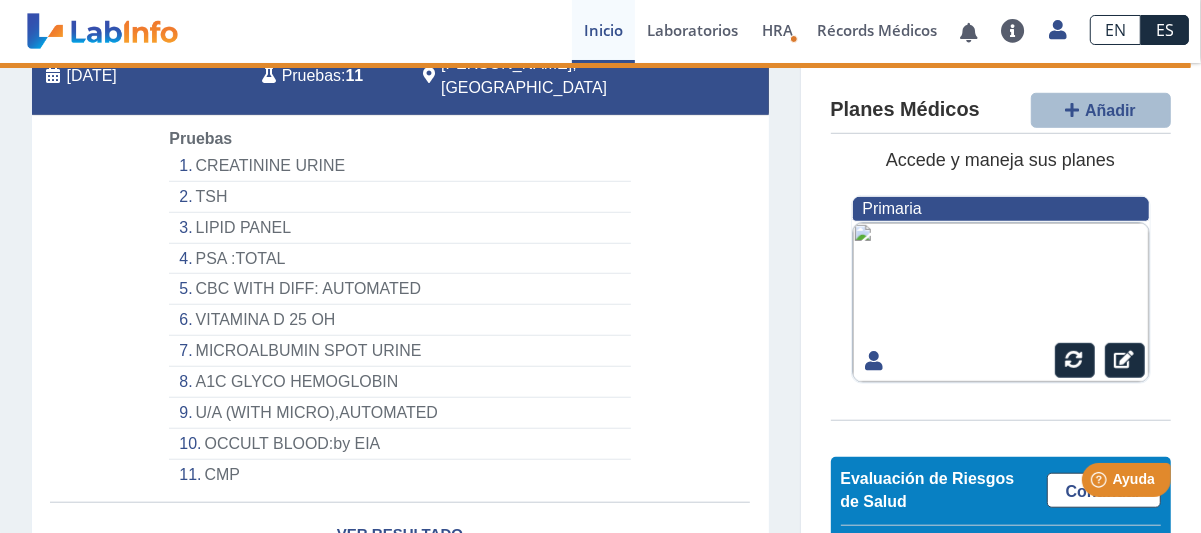 click on "Hospital  [PERSON_NAME]  [PERSON_NAME]   [DATE] Pruebas :  11  [PERSON_NAME], PR   Yo   Yo  Pruebas  CREATININE URINE   TSH   LIPID PANEL   PSA :TOTAL   CBC WITH DIFF: AUTOMATED   VITAMINA D 25 OH   MICROALBUMIN SPOT URINE   A1C  GLYCO HEMOGLOBIN   U/A  (WITH  MICRO),AUTOMATED   OCCULT BLOOD:by  EIA   CMP  Ver Resultado" 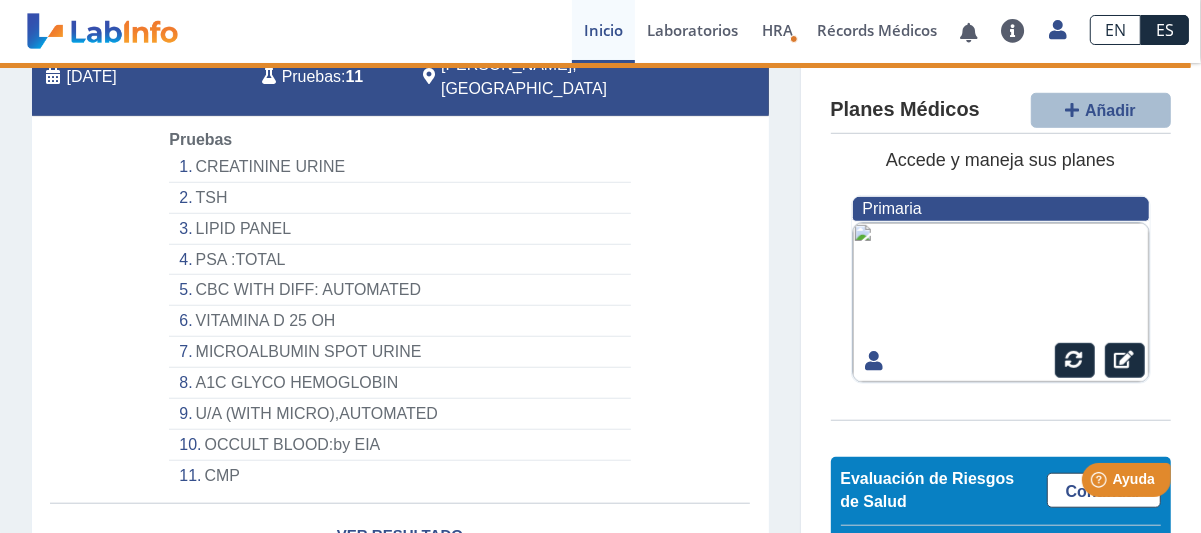 scroll, scrollTop: 900, scrollLeft: 0, axis: vertical 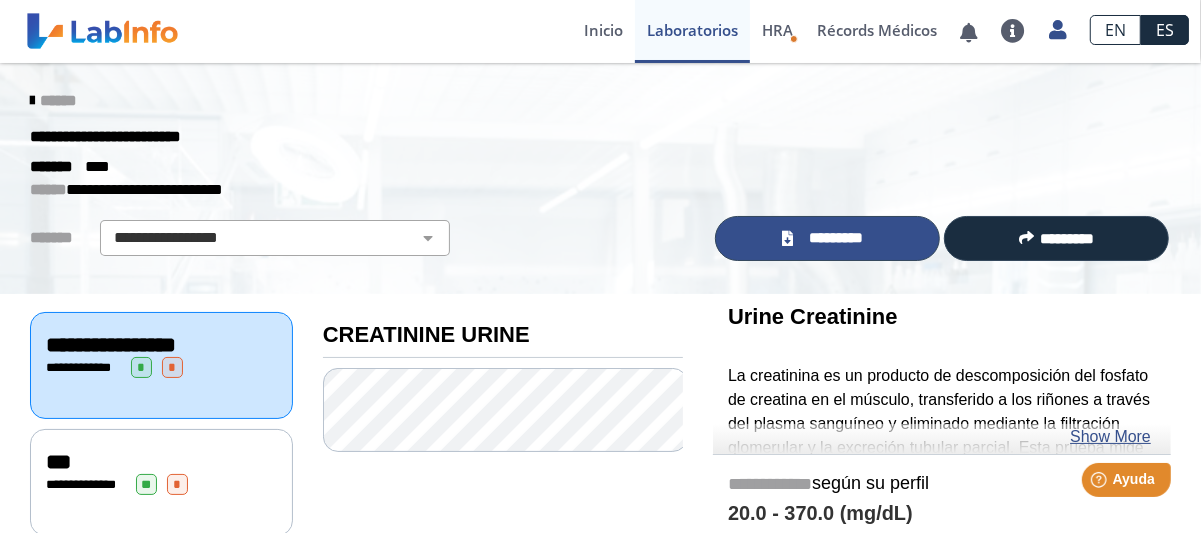 click on "*********" 